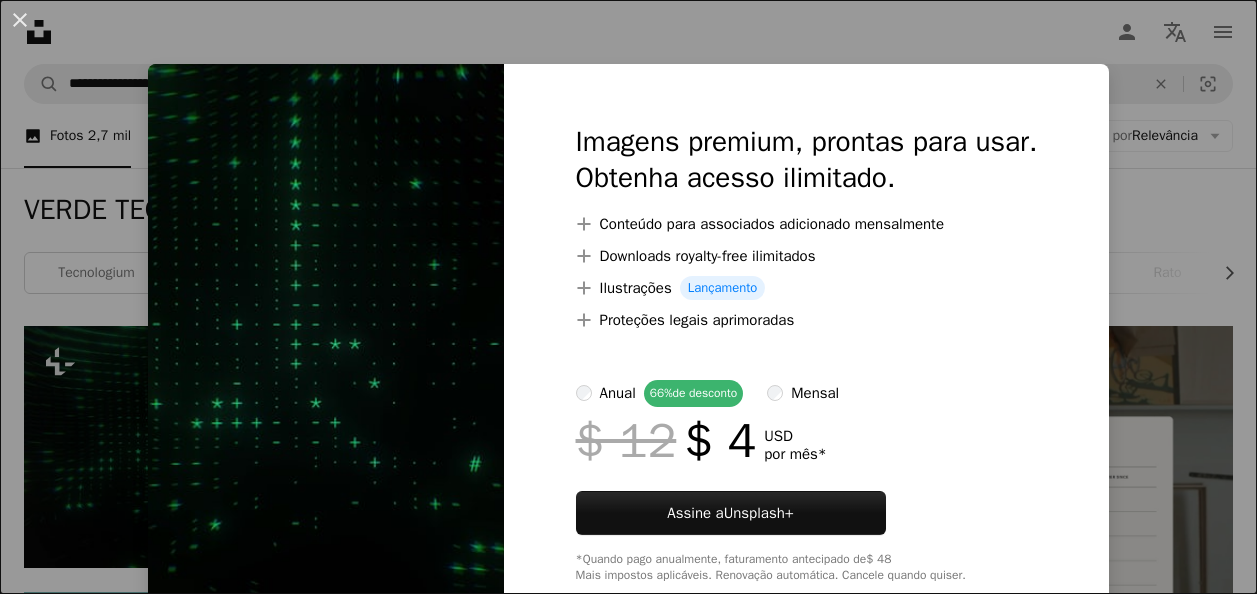 scroll, scrollTop: 200, scrollLeft: 0, axis: vertical 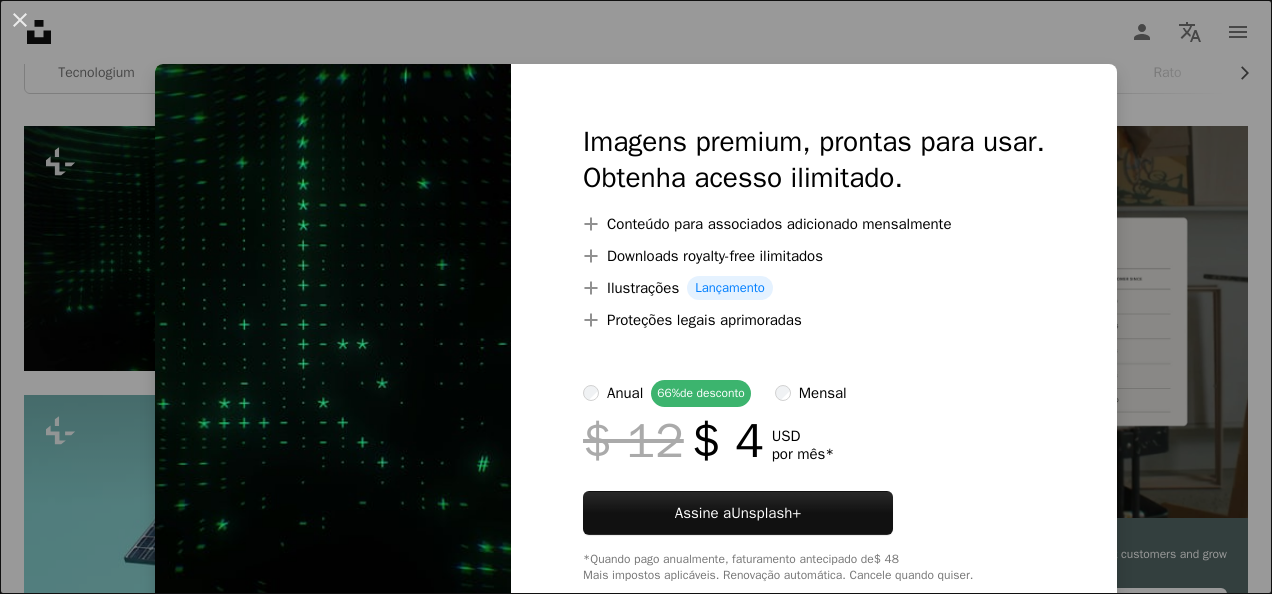 click on "An X shape Imagens premium, prontas para usar. Obtenha acesso ilimitado. A plus sign Conteúdo para associados adicionado mensalmente A plus sign Downloads royalty-free ilimitados A plus sign Ilustrações  Lançamento A plus sign Proteções legais aprimoradas anual 66%  de desconto mensal $ 12   $ 4 USD por mês * Assine a  Unsplash+ *Quando pago anualmente, faturamento antecipado de  $ 48 Mais impostos aplicáveis. Renovação automática. Cancele quando quiser." at bounding box center [636, 297] 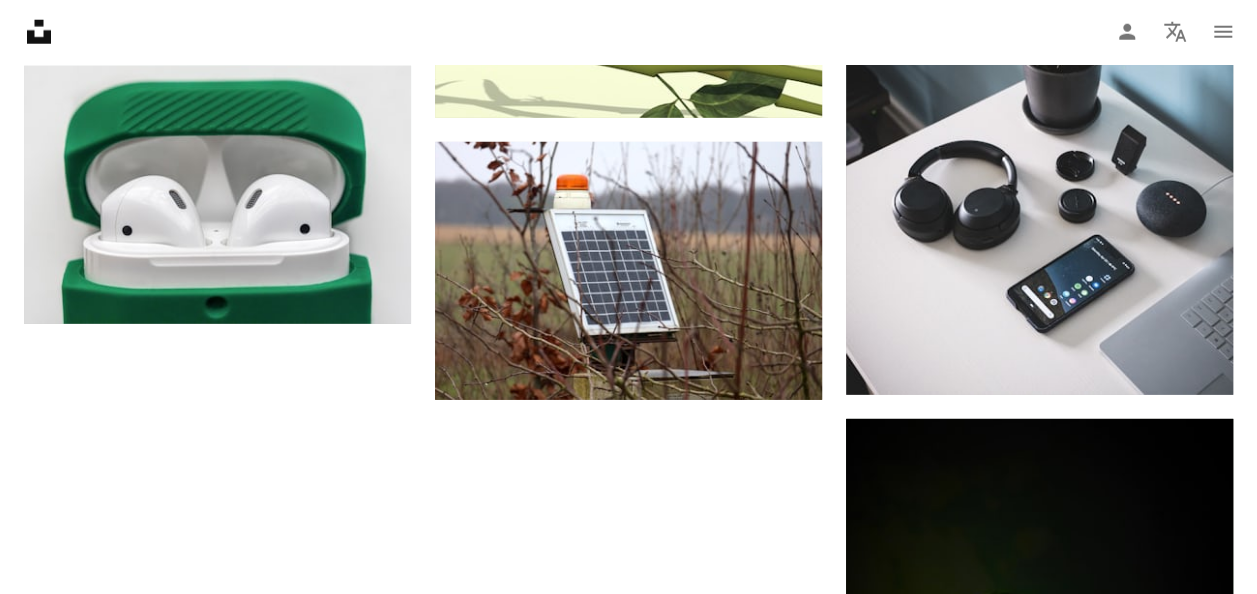 scroll, scrollTop: 2948, scrollLeft: 0, axis: vertical 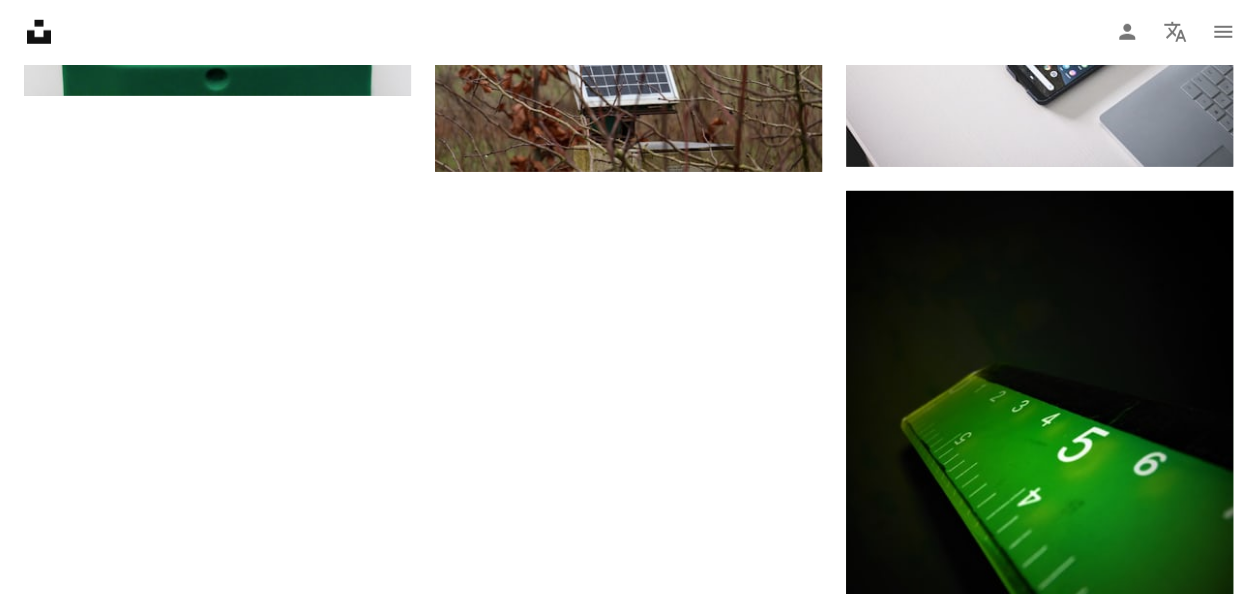 click on "Carregar mais" at bounding box center [628, 1473] 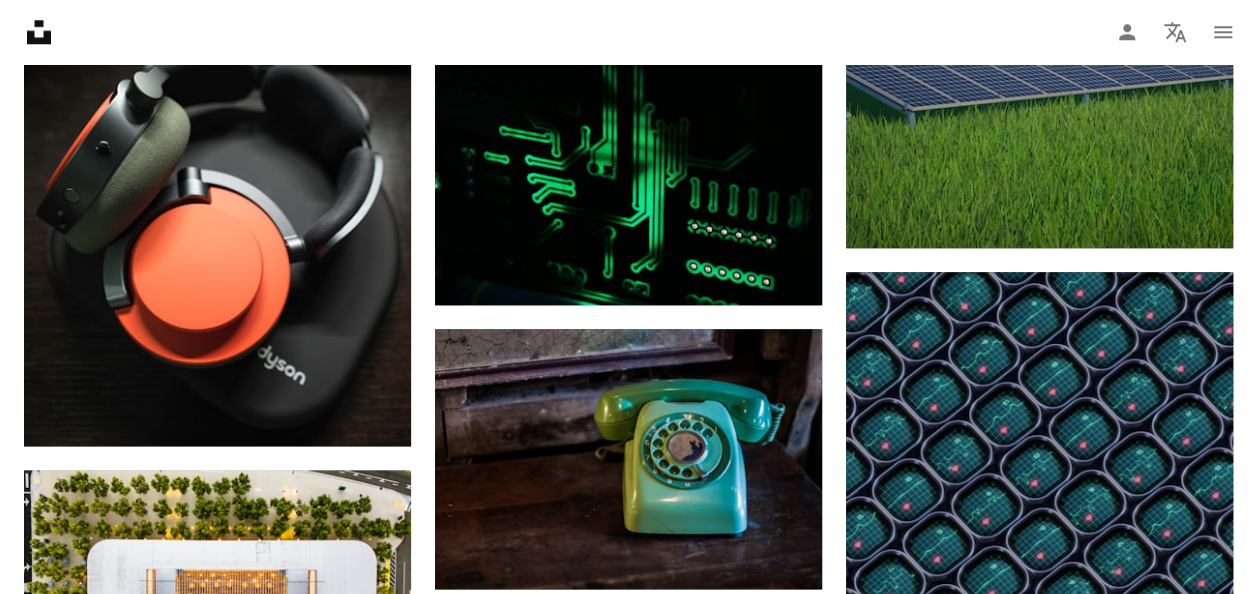 scroll, scrollTop: 8548, scrollLeft: 0, axis: vertical 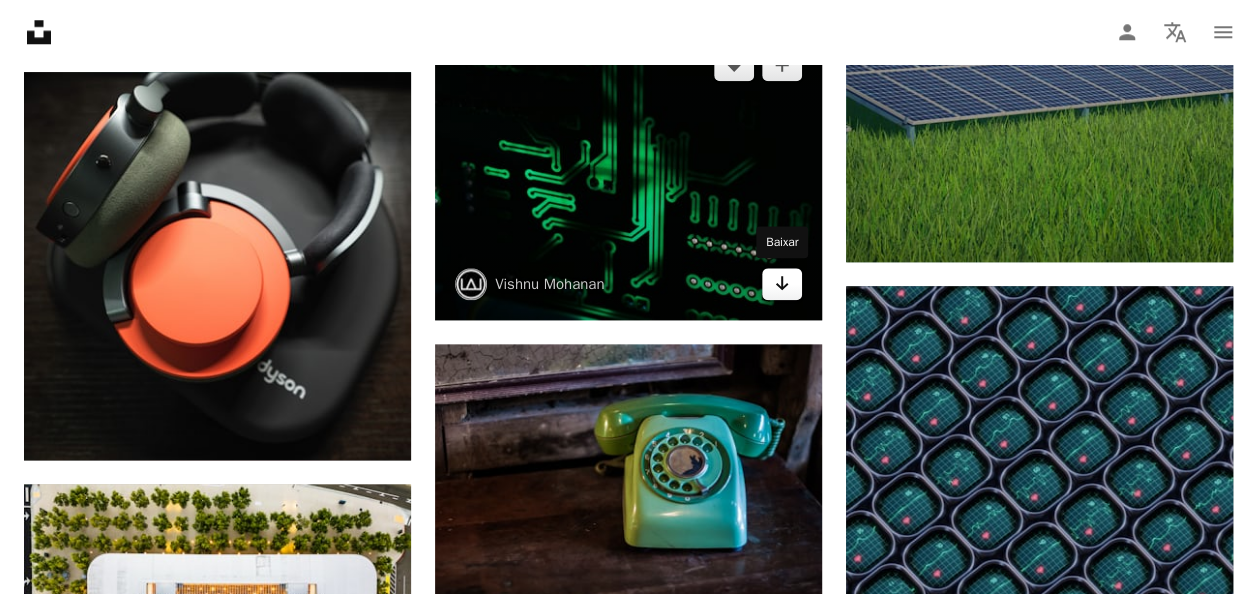 click on "Arrow pointing down" at bounding box center (782, 284) 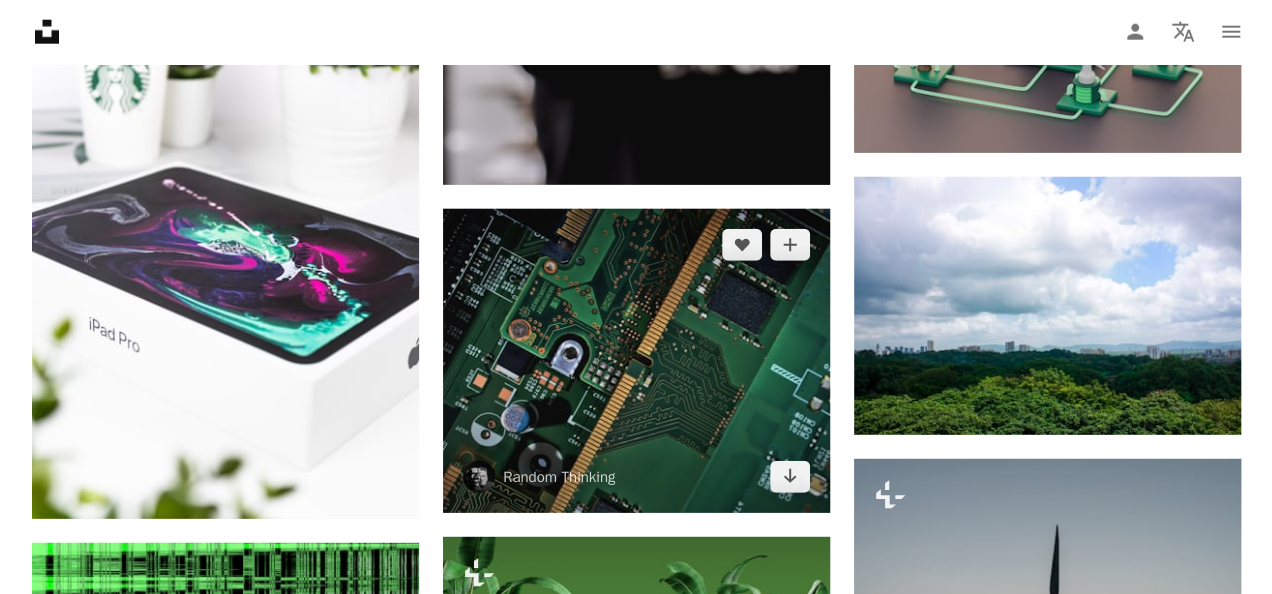 scroll, scrollTop: 10148, scrollLeft: 0, axis: vertical 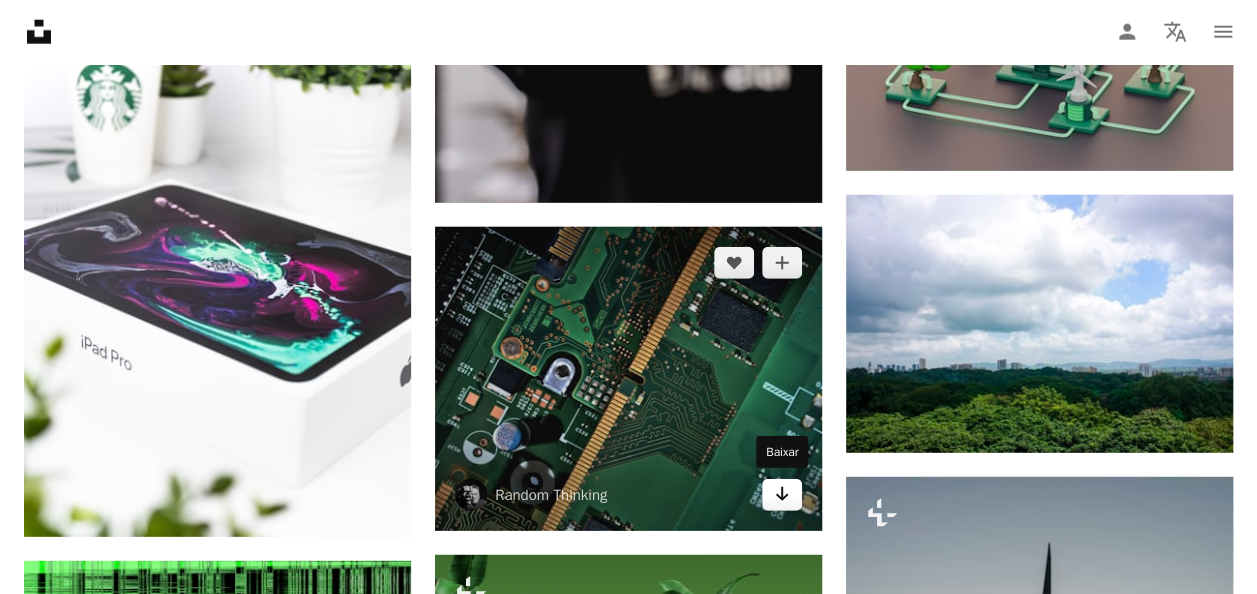 click on "Arrow pointing down" at bounding box center [782, 495] 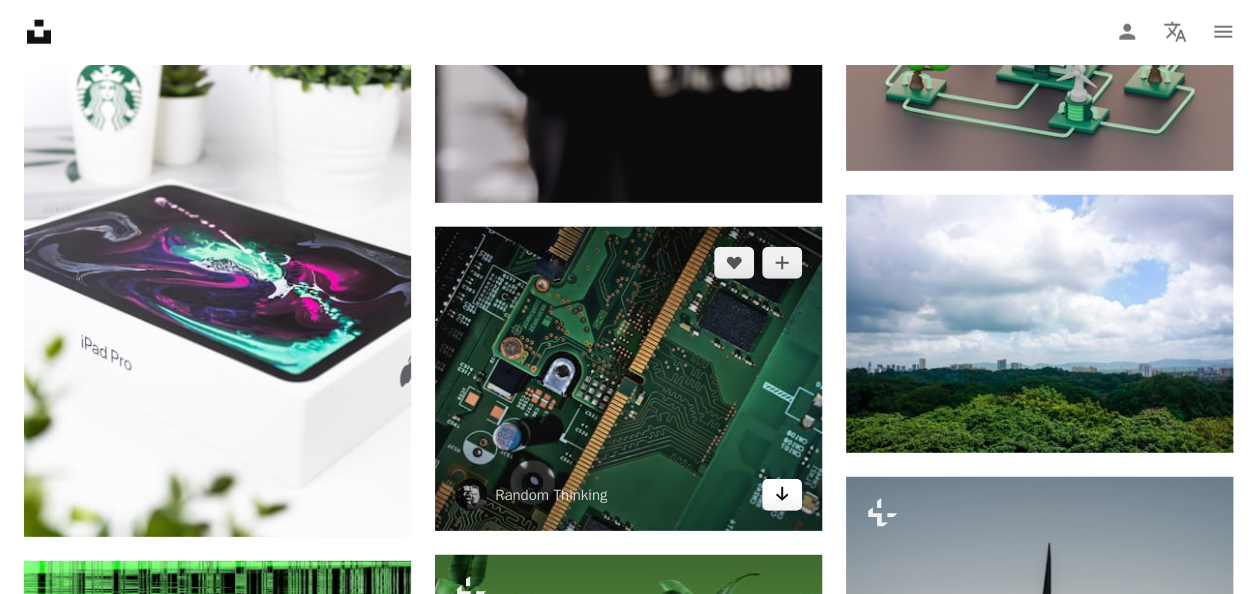 click on "Arrow pointing down" 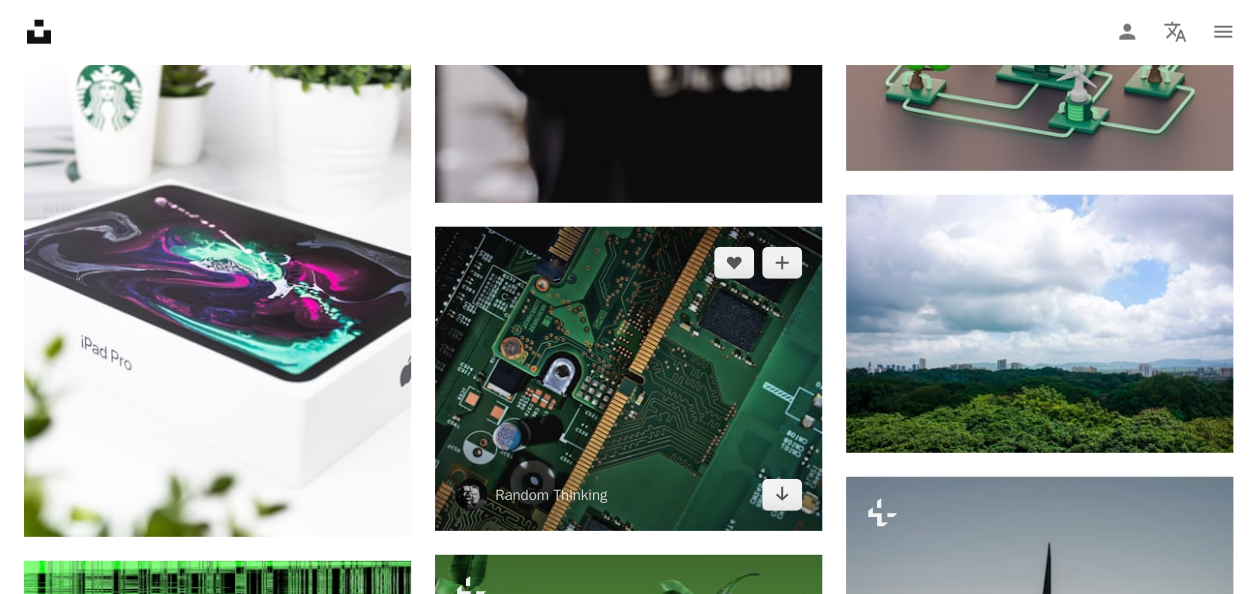 click at bounding box center [628, 379] 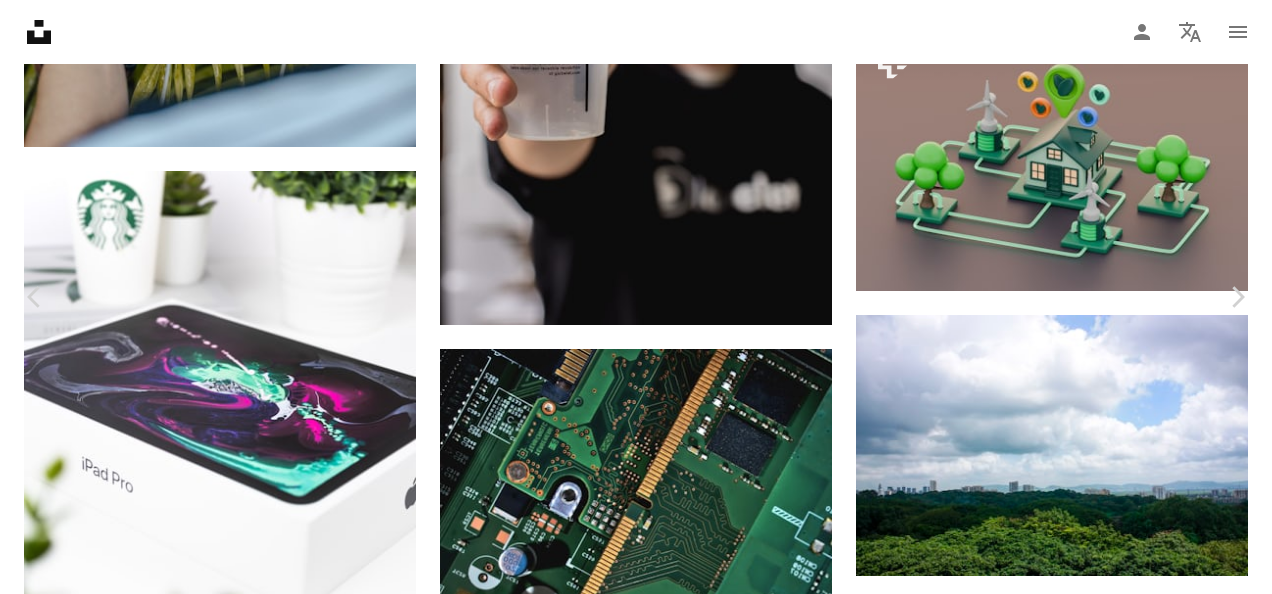 click on "Baixar gratuitamente" at bounding box center [1052, 3290] 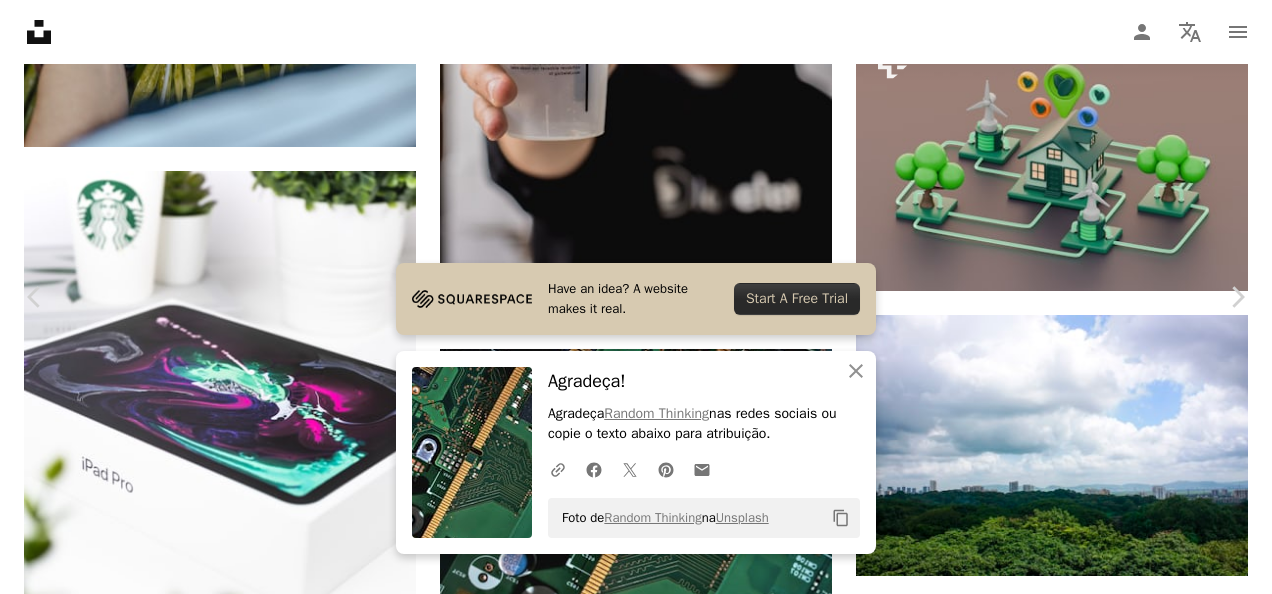 scroll, scrollTop: 100, scrollLeft: 0, axis: vertical 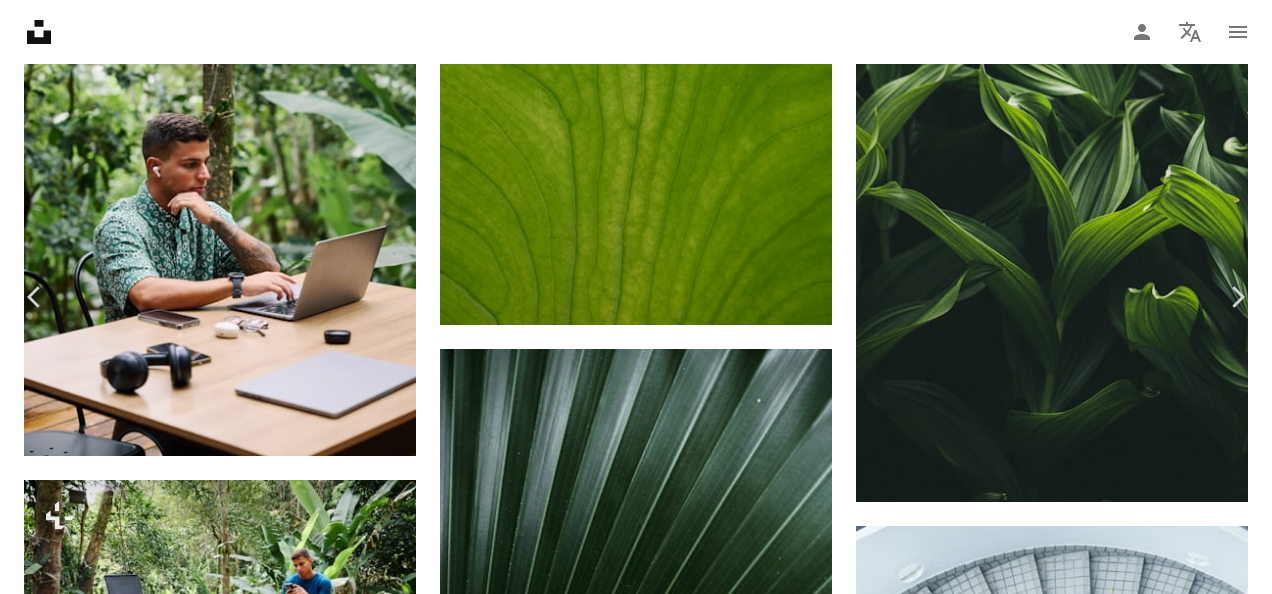 click on "An X shape" 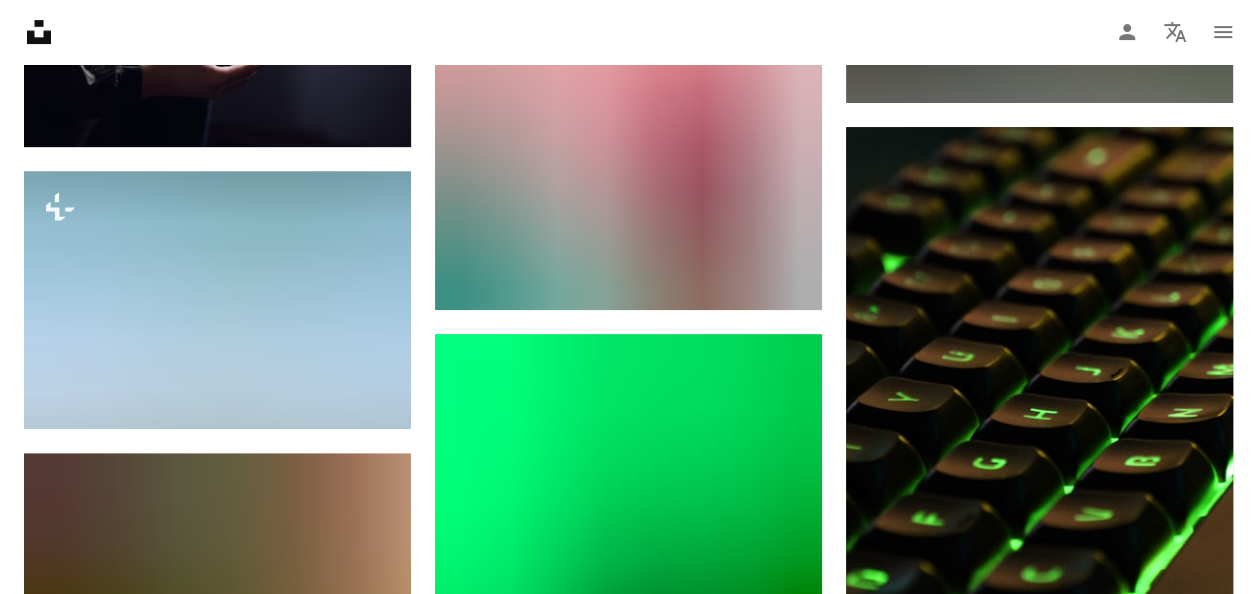 scroll, scrollTop: 11648, scrollLeft: 0, axis: vertical 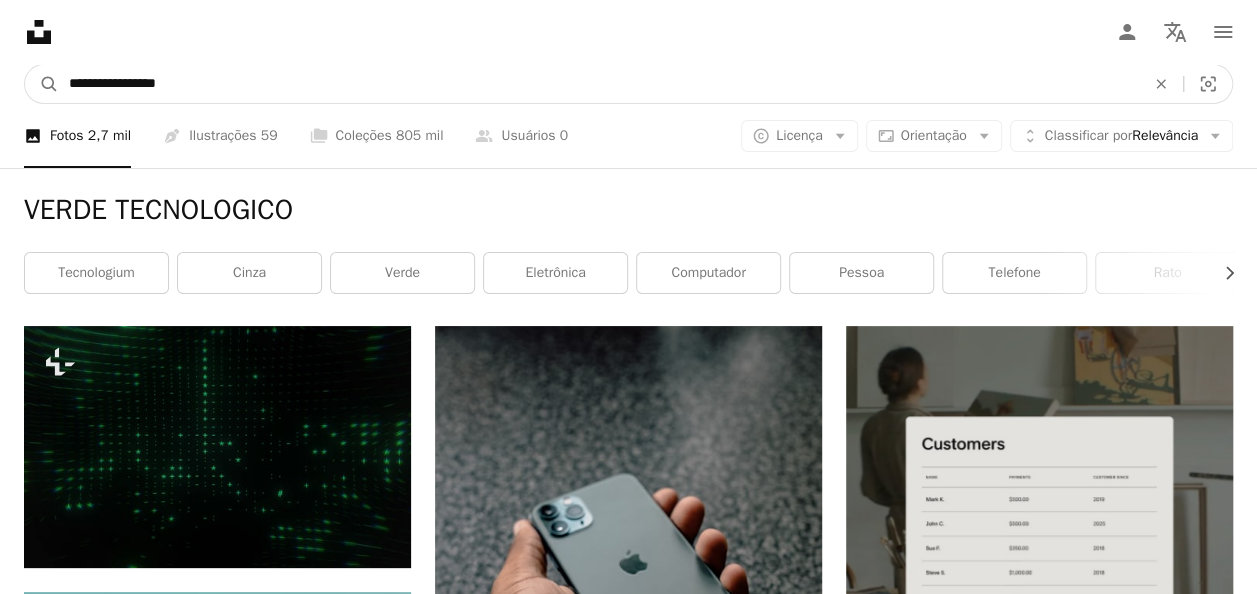 drag, startPoint x: 115, startPoint y: 74, endPoint x: 64, endPoint y: 82, distance: 51.62364 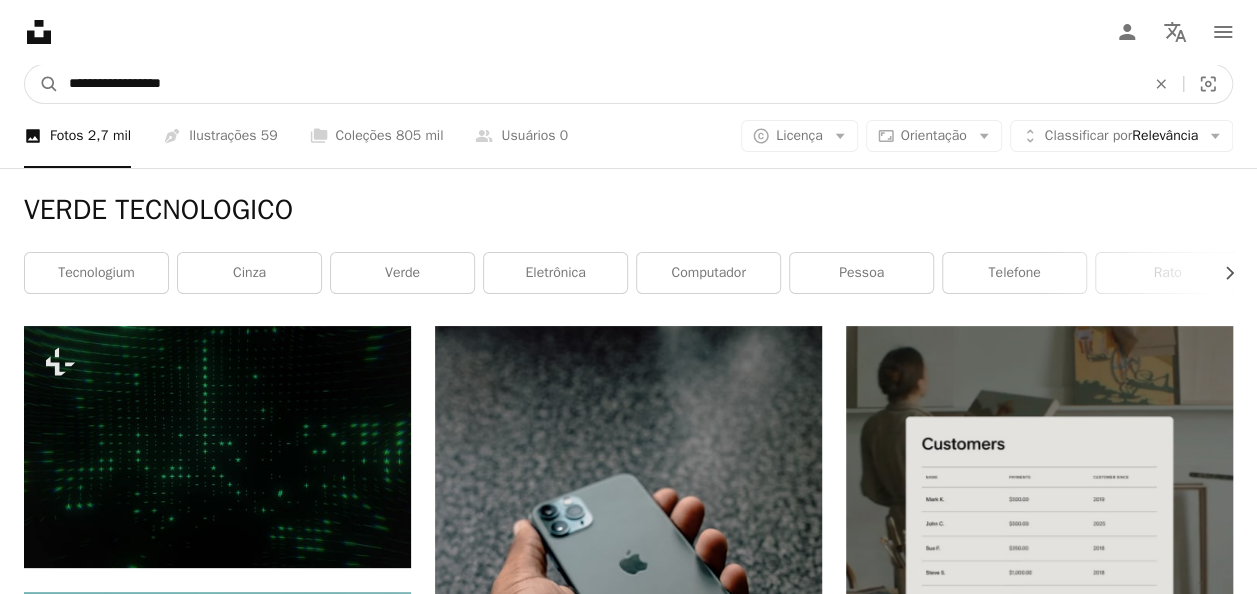 type on "**********" 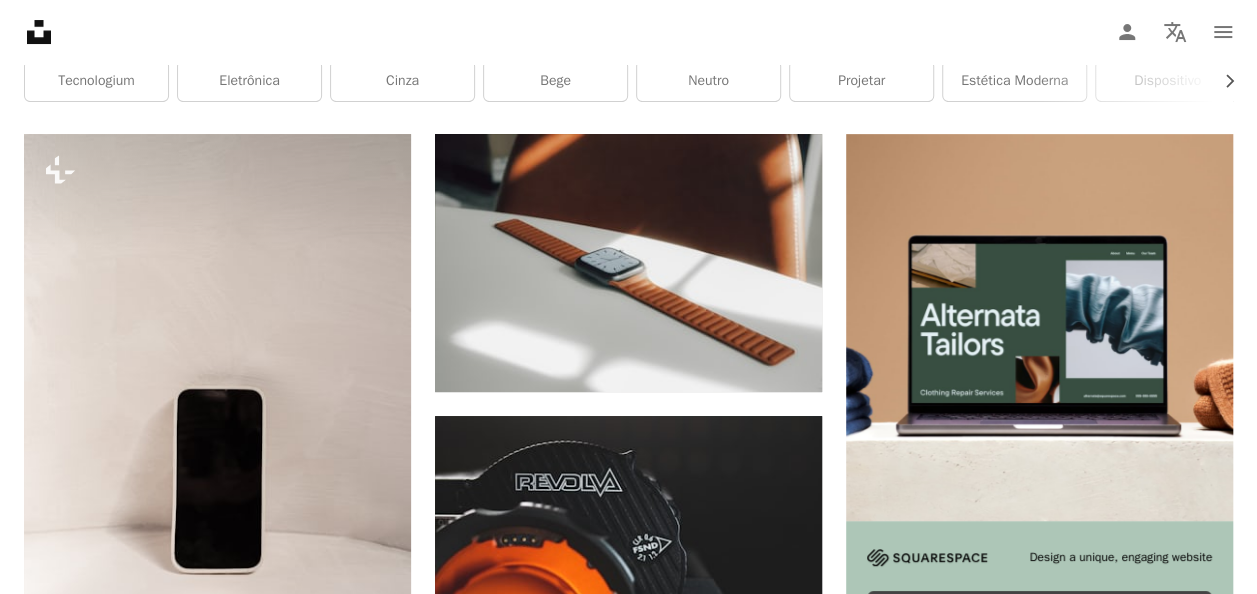 scroll, scrollTop: 0, scrollLeft: 0, axis: both 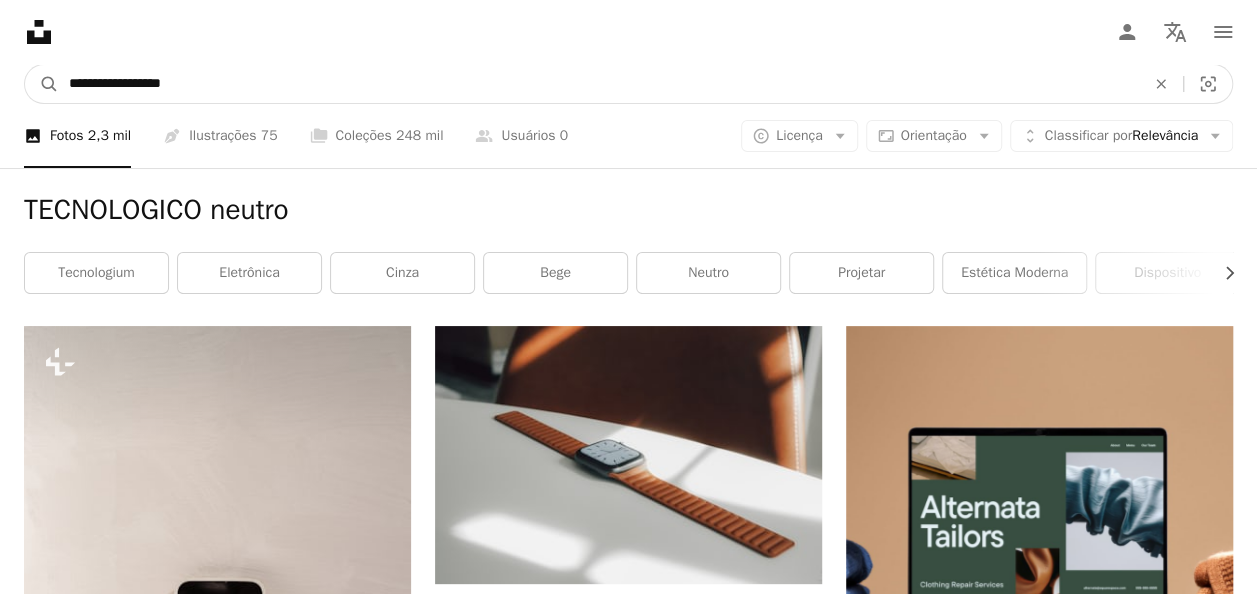 drag, startPoint x: 220, startPoint y: 88, endPoint x: 159, endPoint y: 82, distance: 61.294373 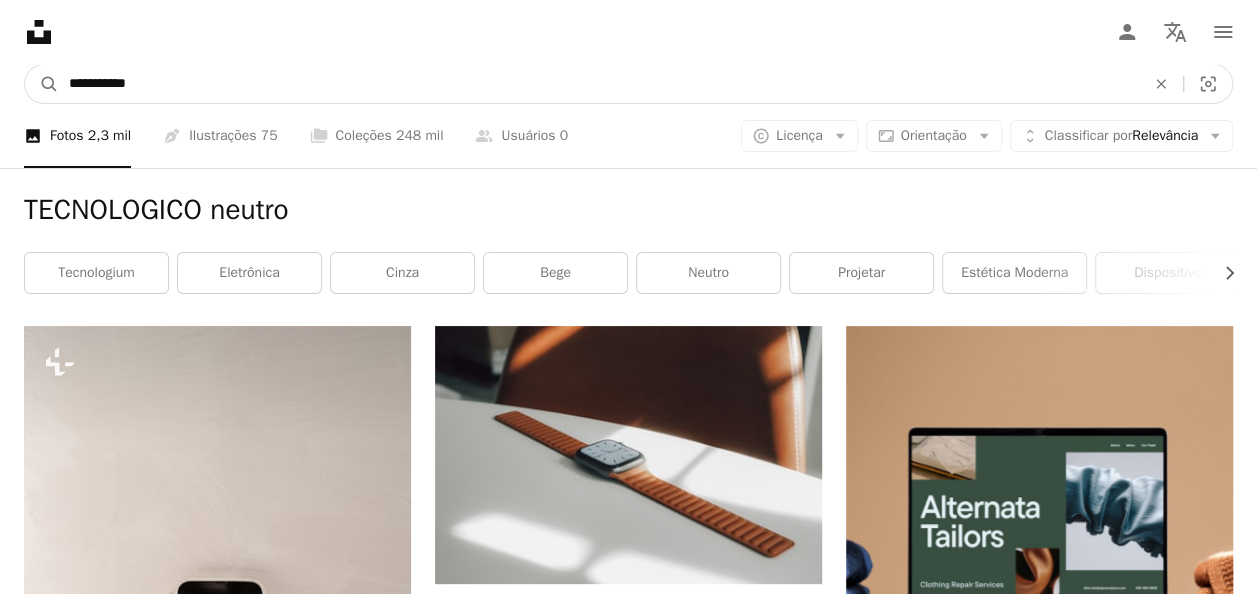 click on "A magnifying glass" at bounding box center [42, 84] 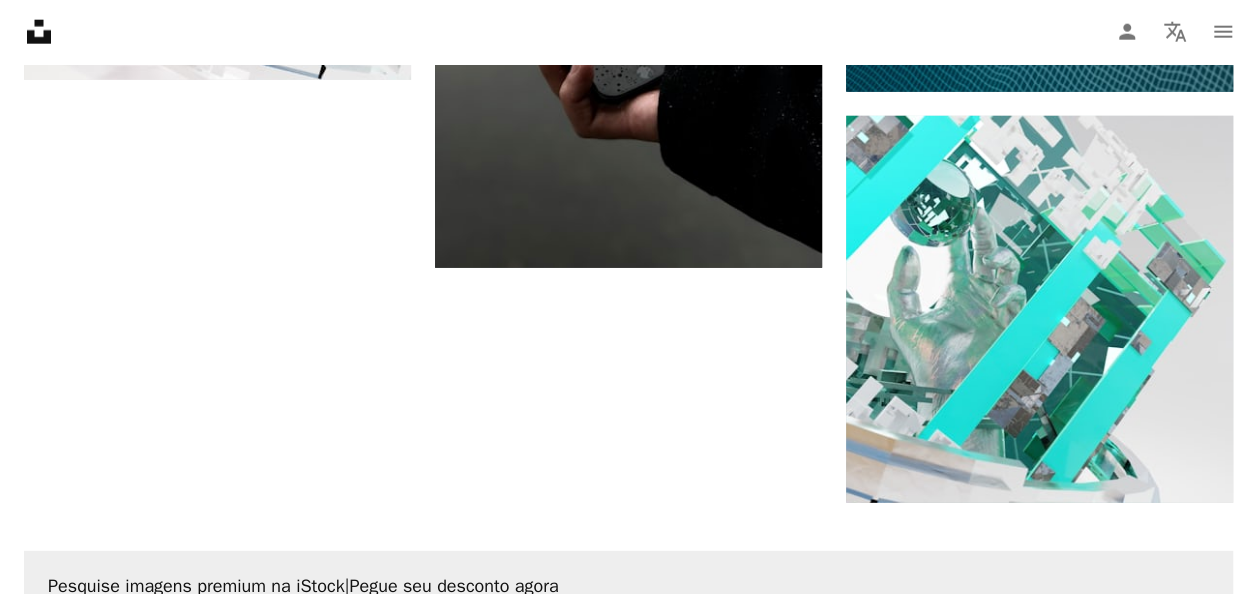 scroll, scrollTop: 2583, scrollLeft: 0, axis: vertical 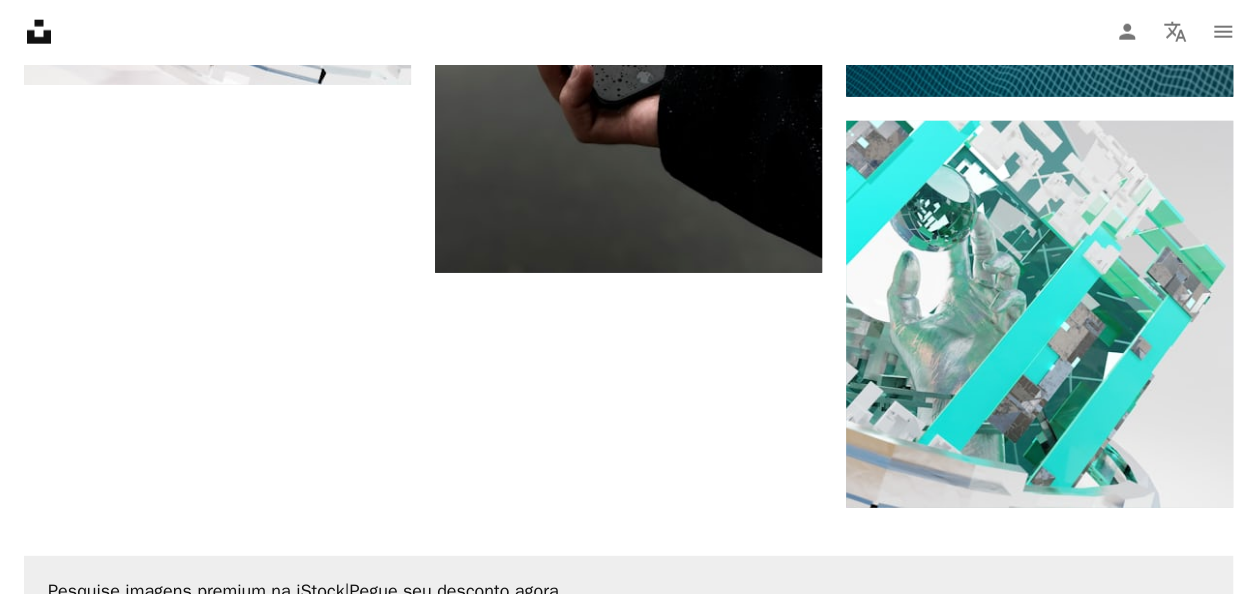 click on "Carregar mais" at bounding box center (628, 1274) 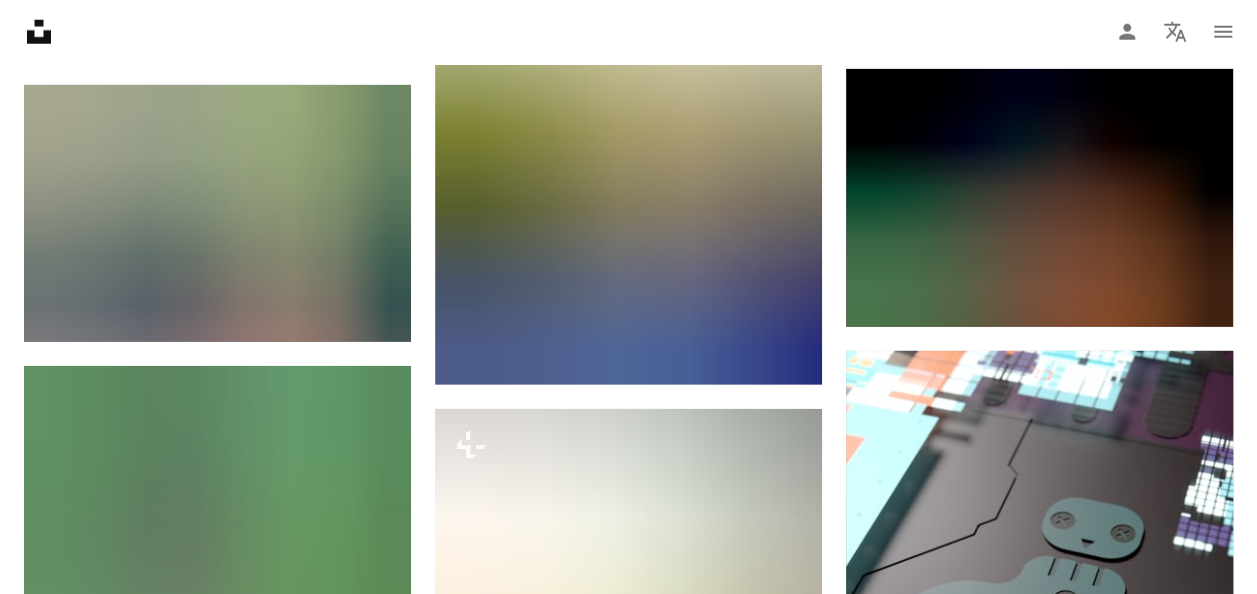 scroll, scrollTop: 33183, scrollLeft: 0, axis: vertical 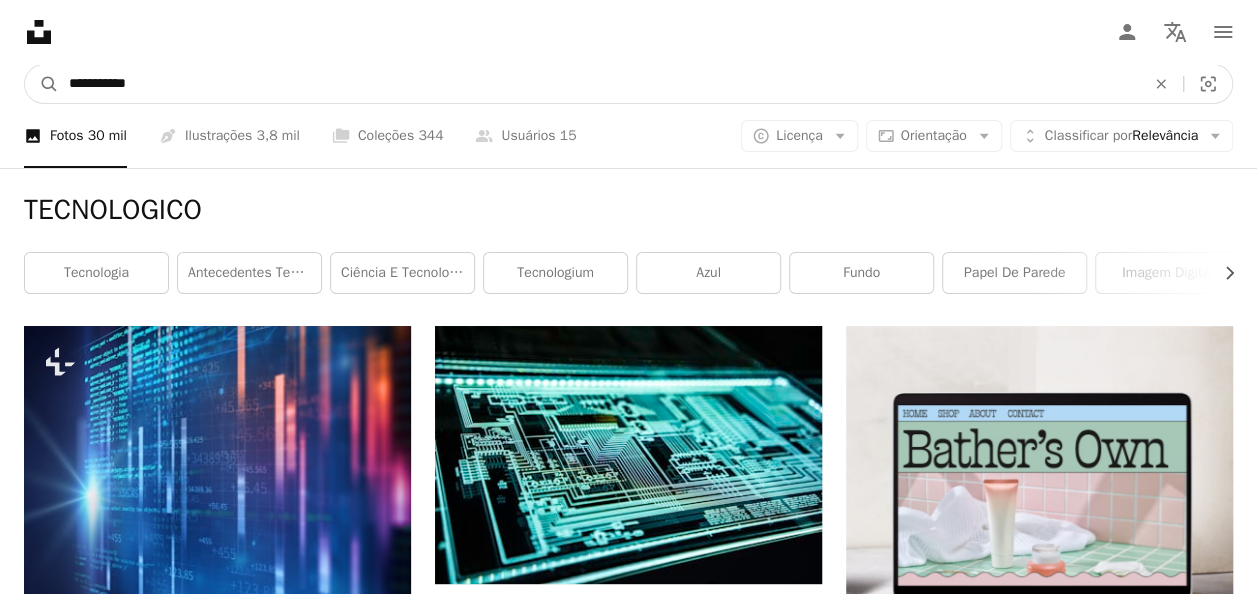 drag, startPoint x: 294, startPoint y: 90, endPoint x: 178, endPoint y: 89, distance: 116.00431 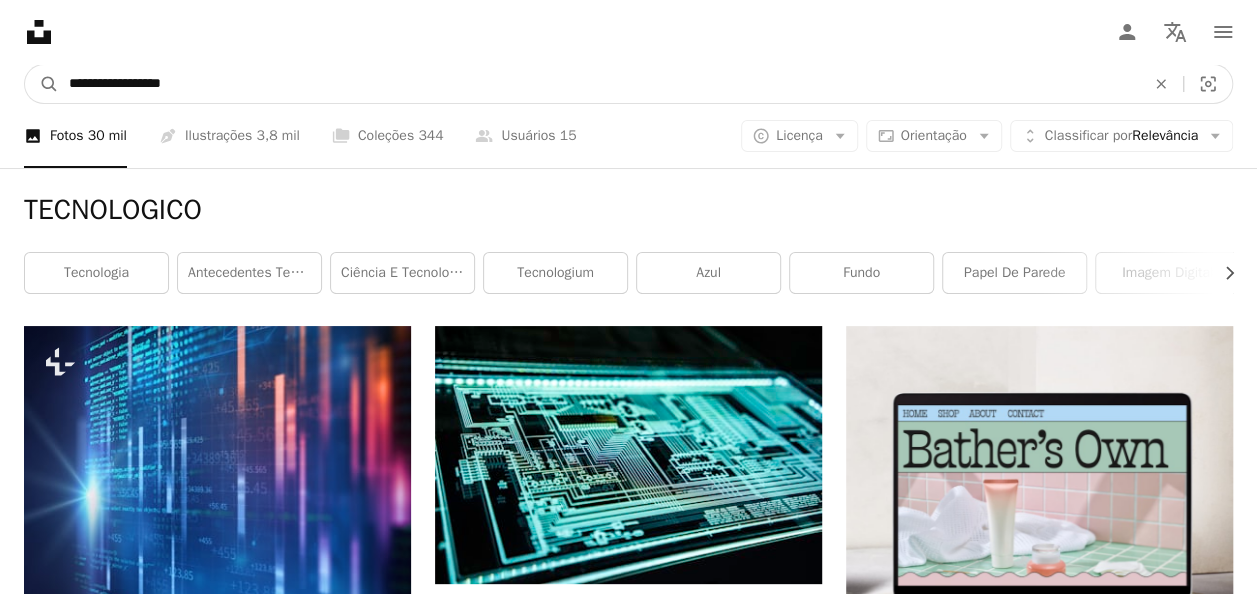 type on "**********" 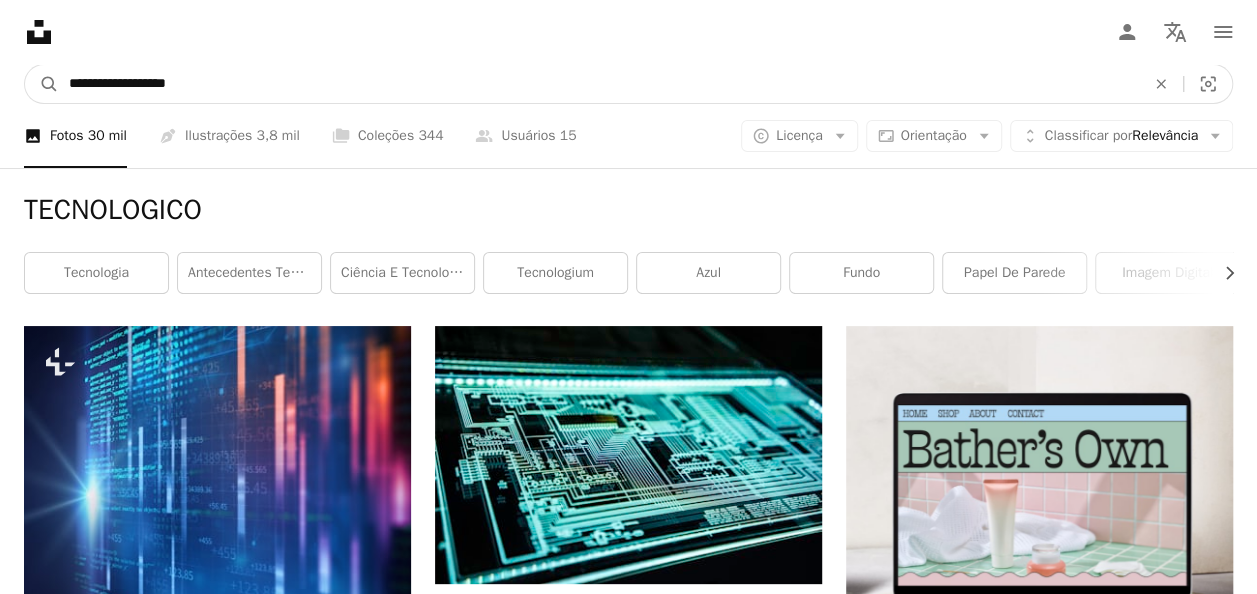 click on "A magnifying glass" at bounding box center (42, 84) 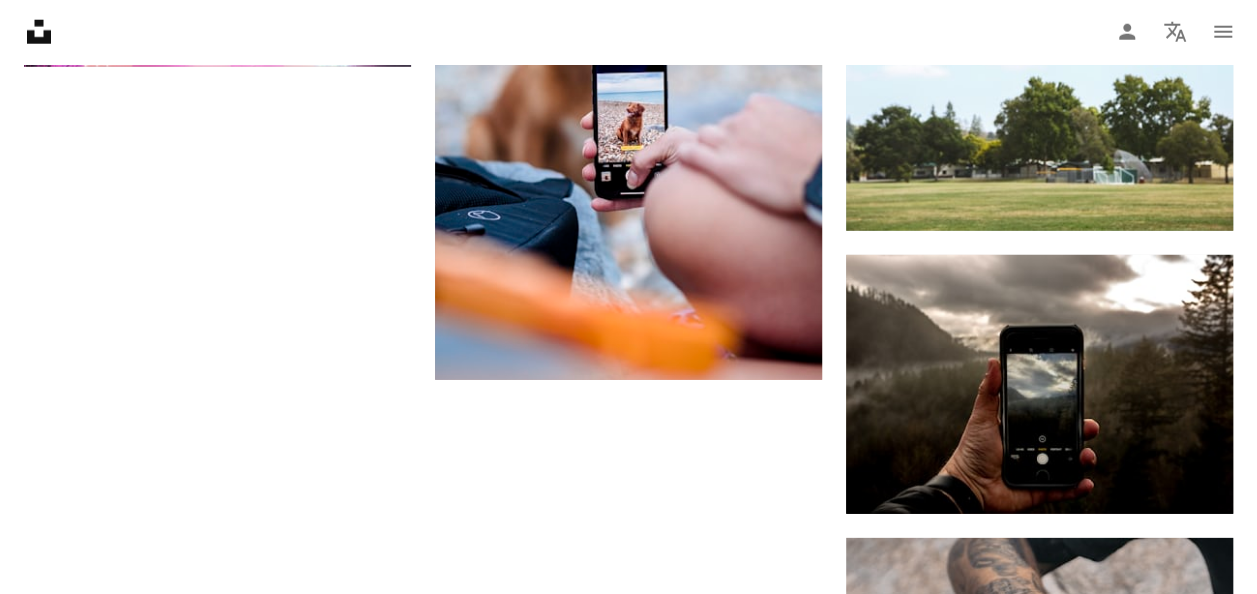 scroll, scrollTop: 3110, scrollLeft: 0, axis: vertical 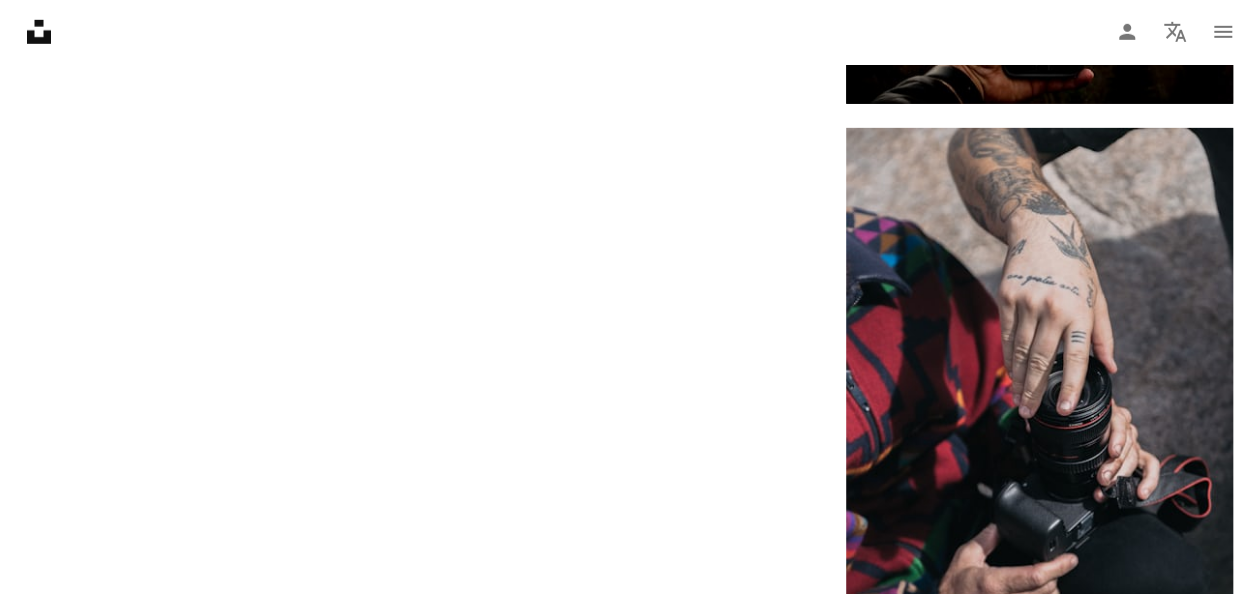 click at bounding box center (628, 1419) 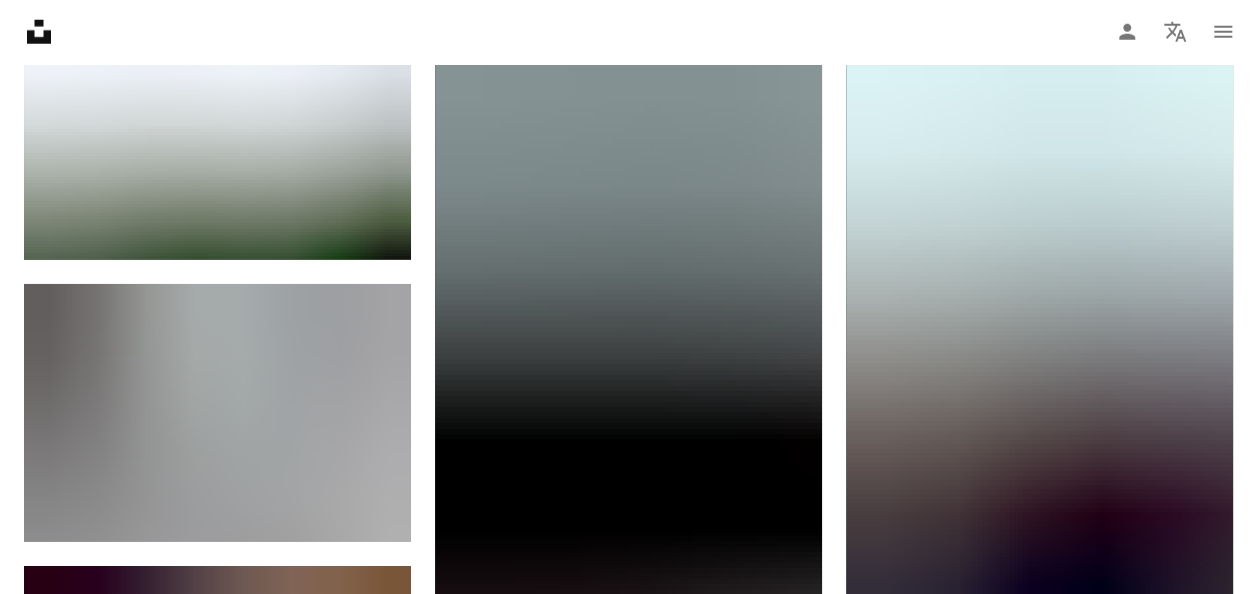 scroll, scrollTop: 6010, scrollLeft: 0, axis: vertical 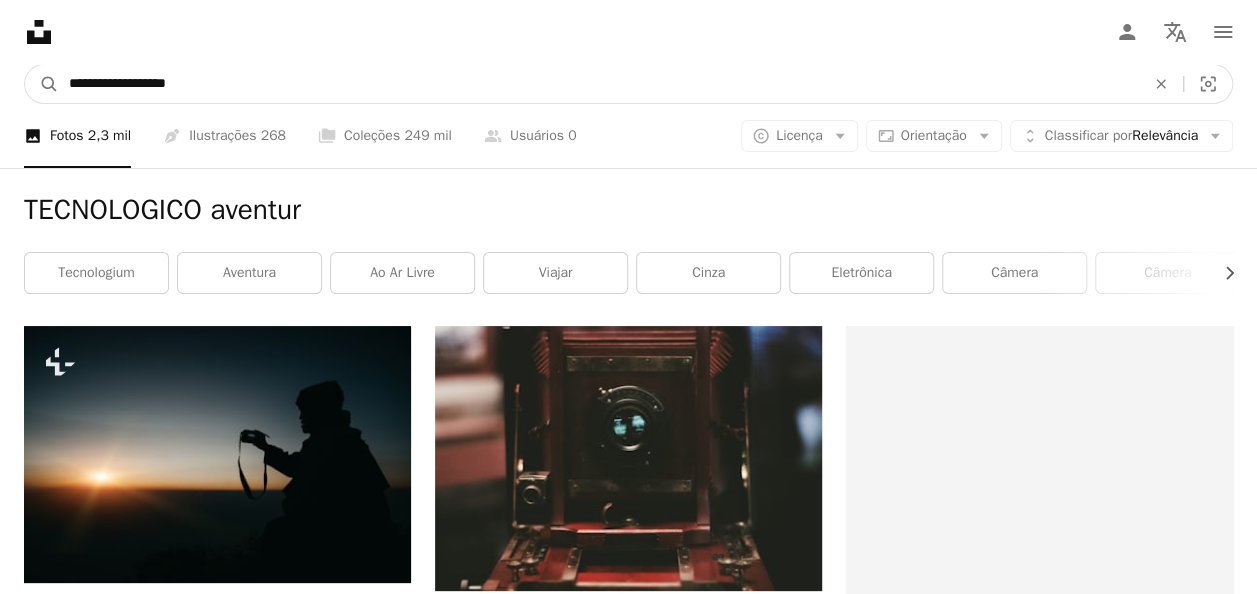 drag, startPoint x: 281, startPoint y: 83, endPoint x: 68, endPoint y: 74, distance: 213.19006 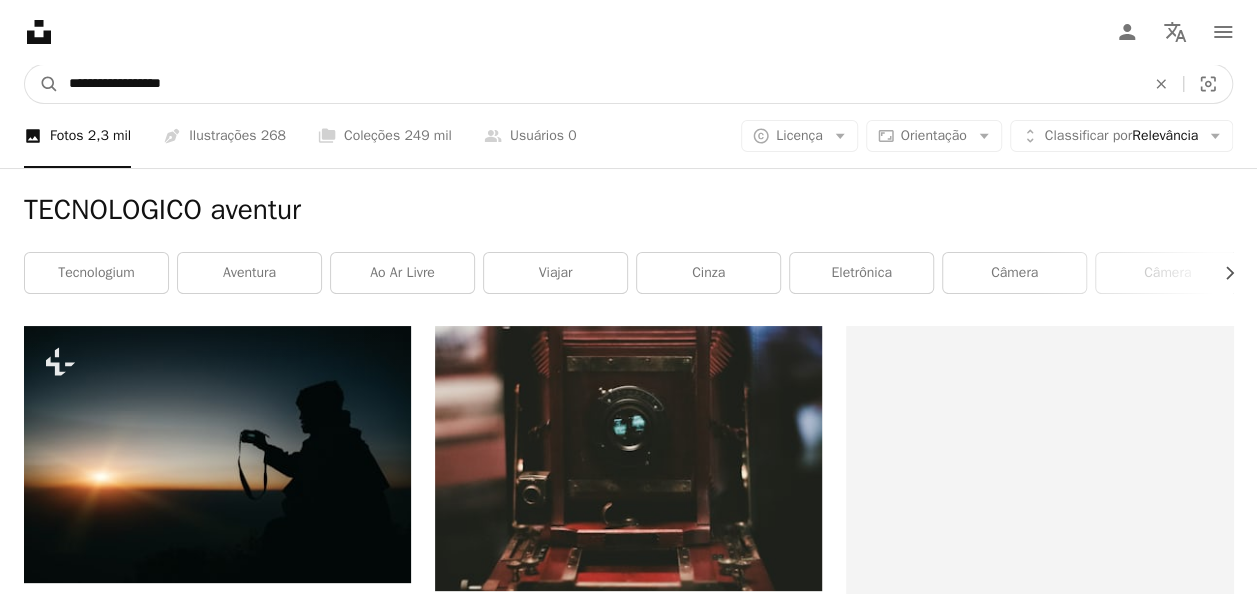 type on "**********" 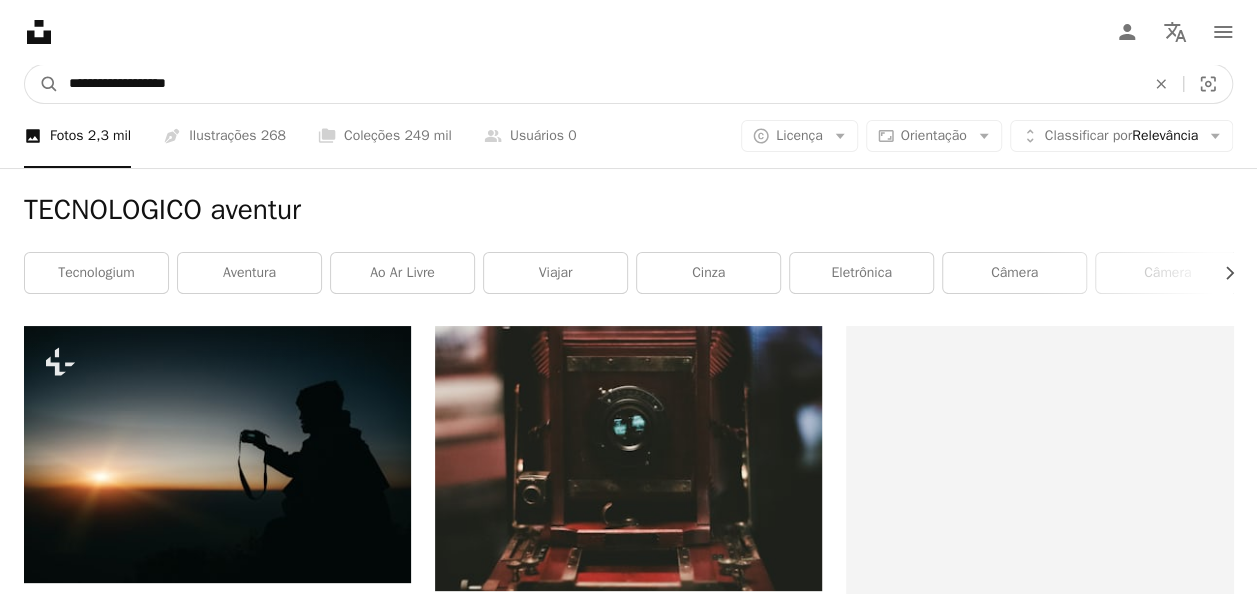 click on "A magnifying glass" at bounding box center (42, 84) 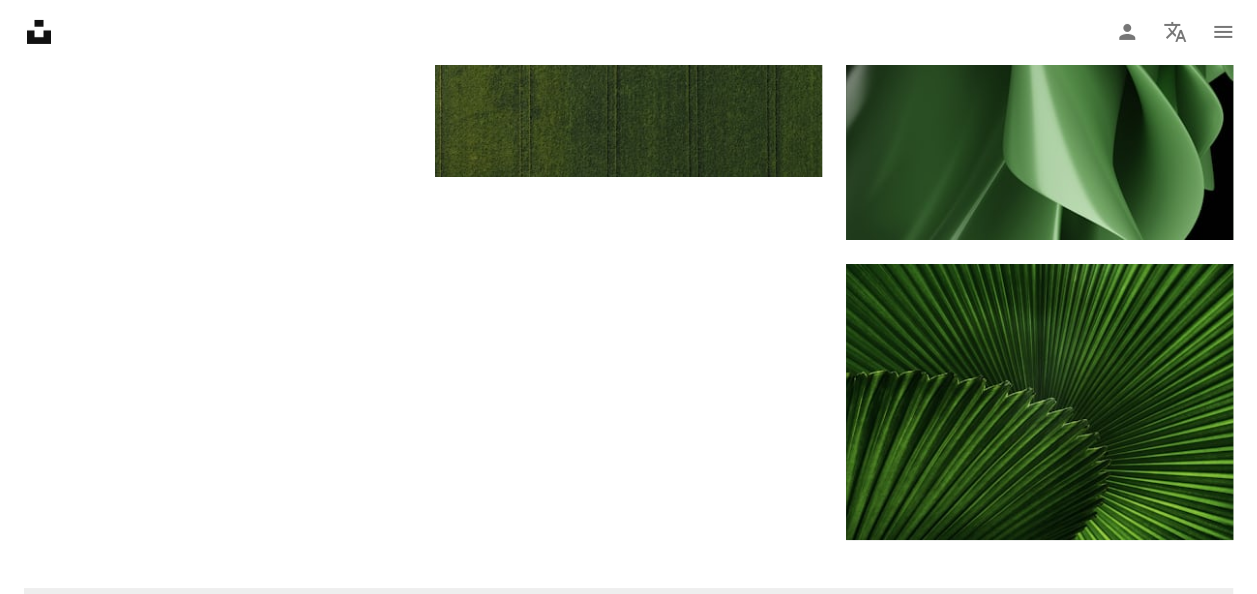 scroll, scrollTop: 3538, scrollLeft: 0, axis: vertical 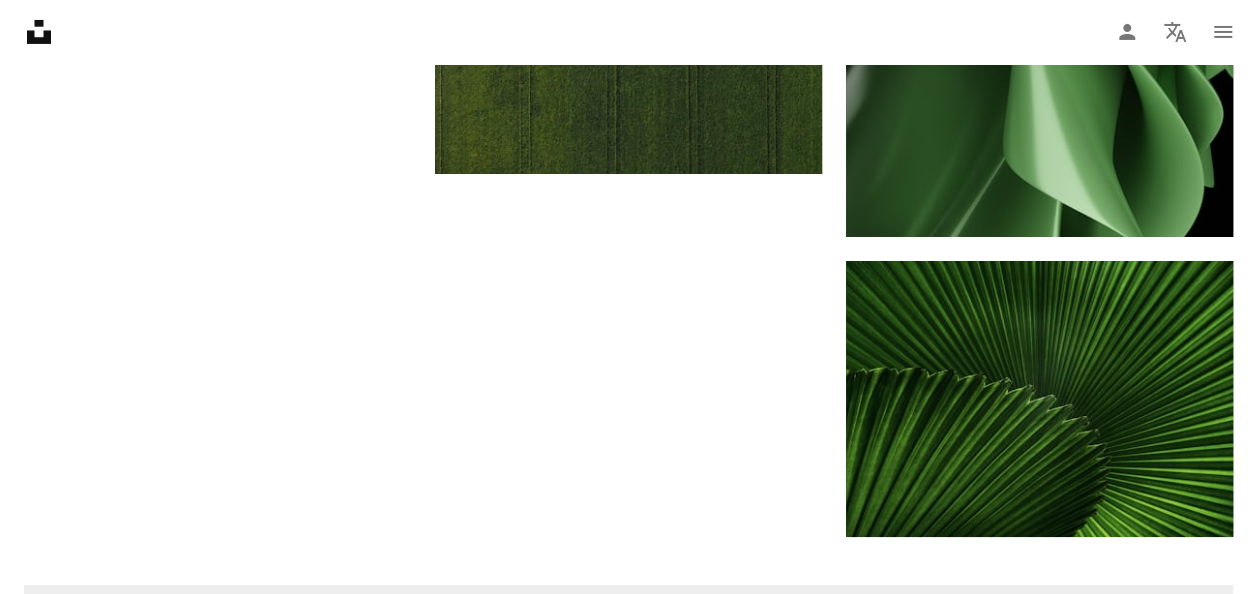 click on "Carregar mais" at bounding box center [628, 1303] 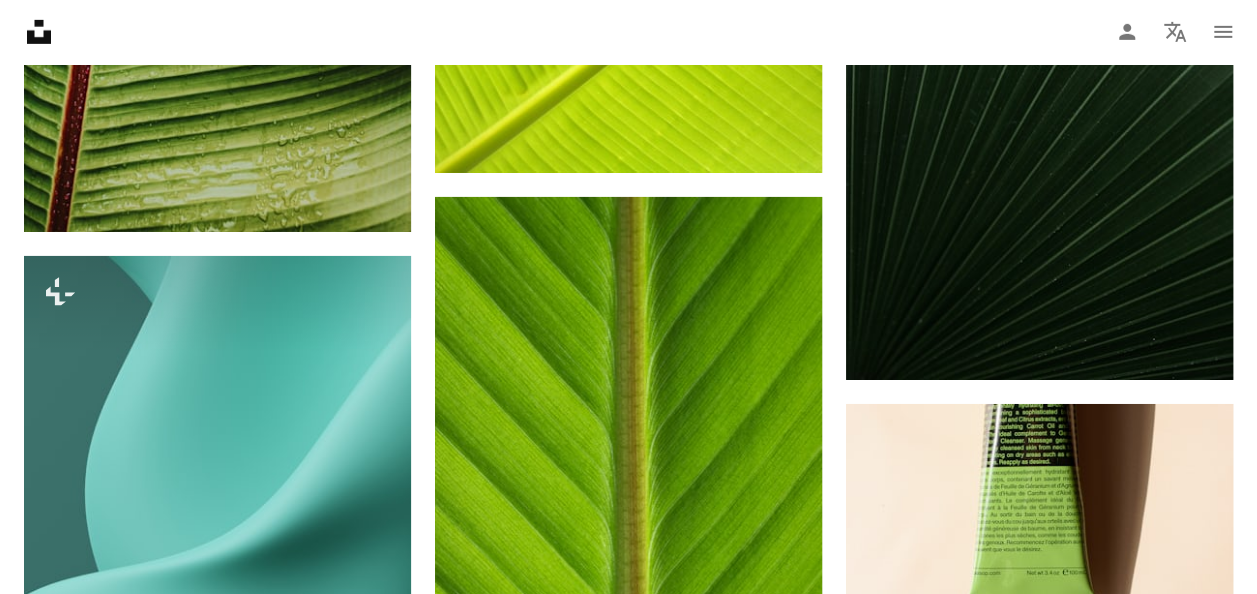 scroll, scrollTop: 7538, scrollLeft: 0, axis: vertical 